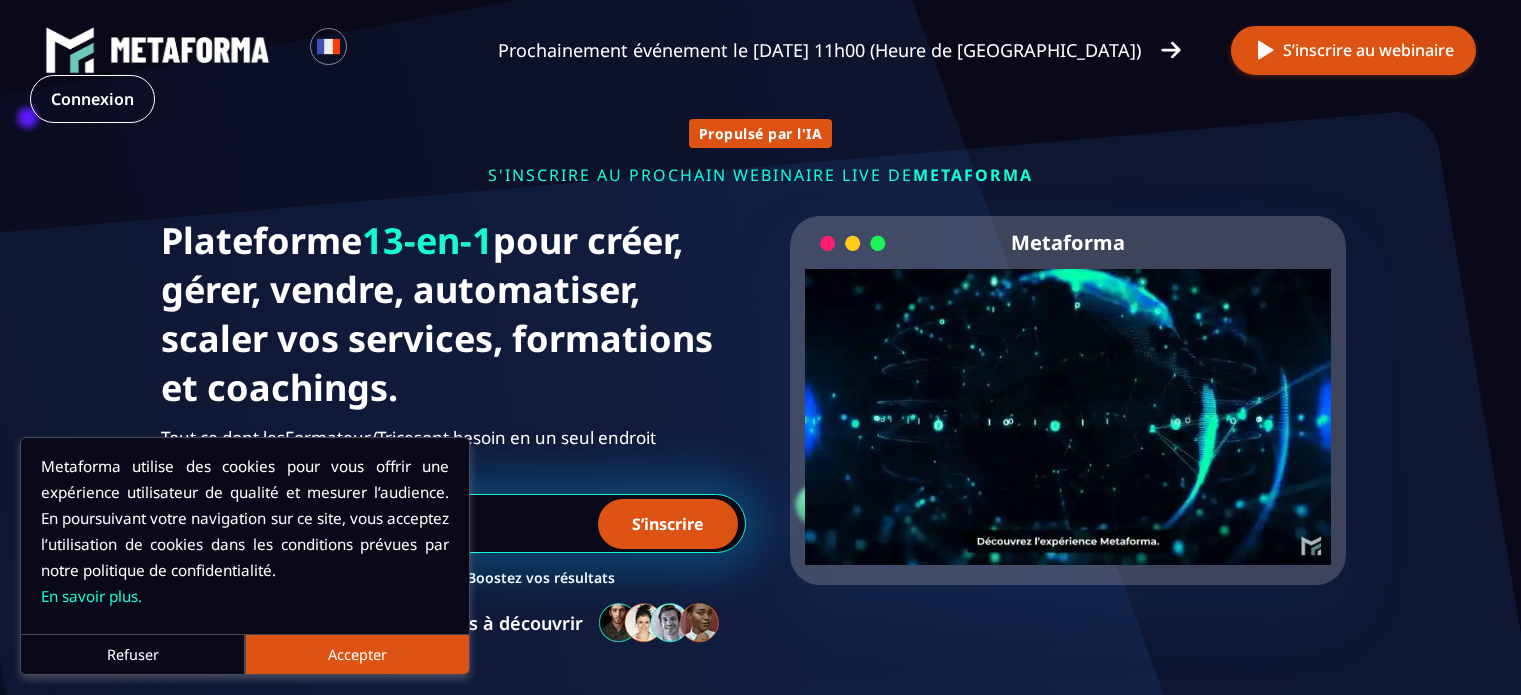 scroll, scrollTop: 0, scrollLeft: 0, axis: both 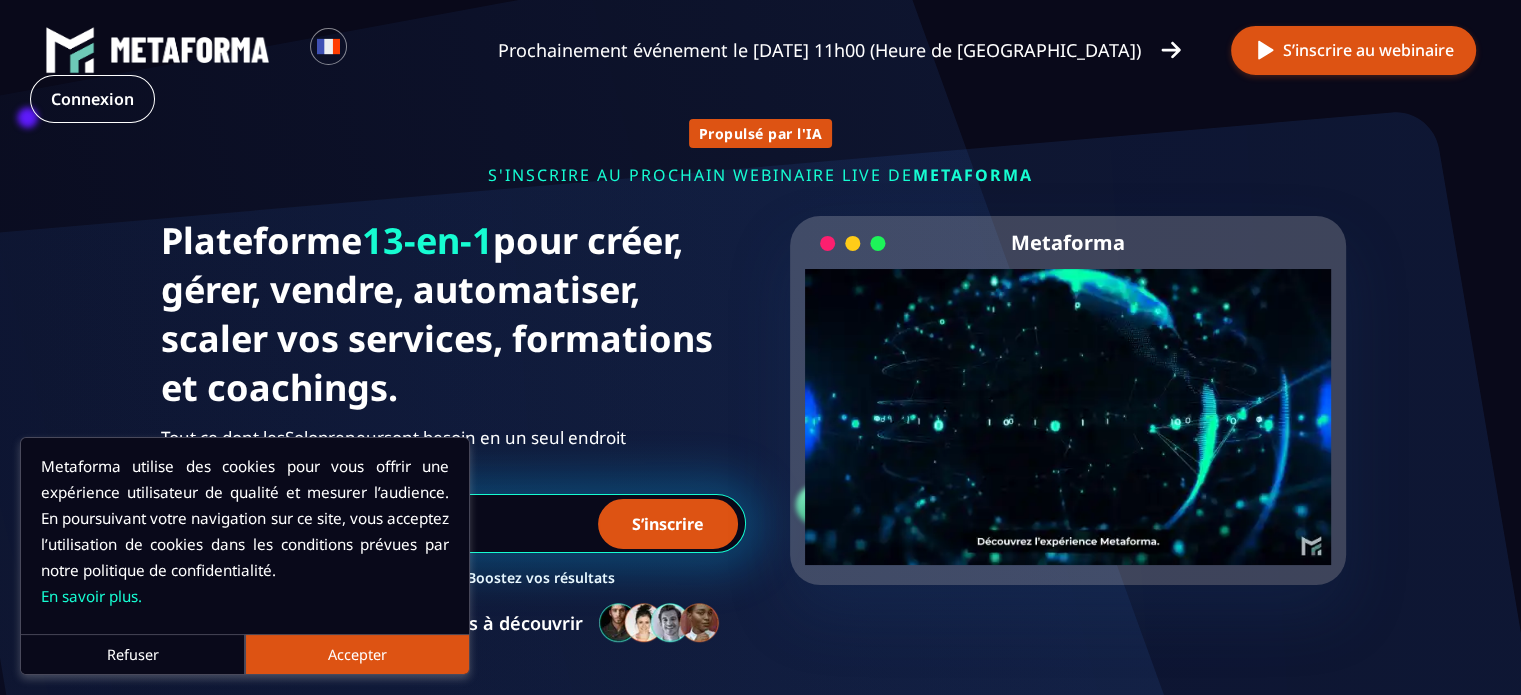 click on "Refuser" at bounding box center [133, 654] 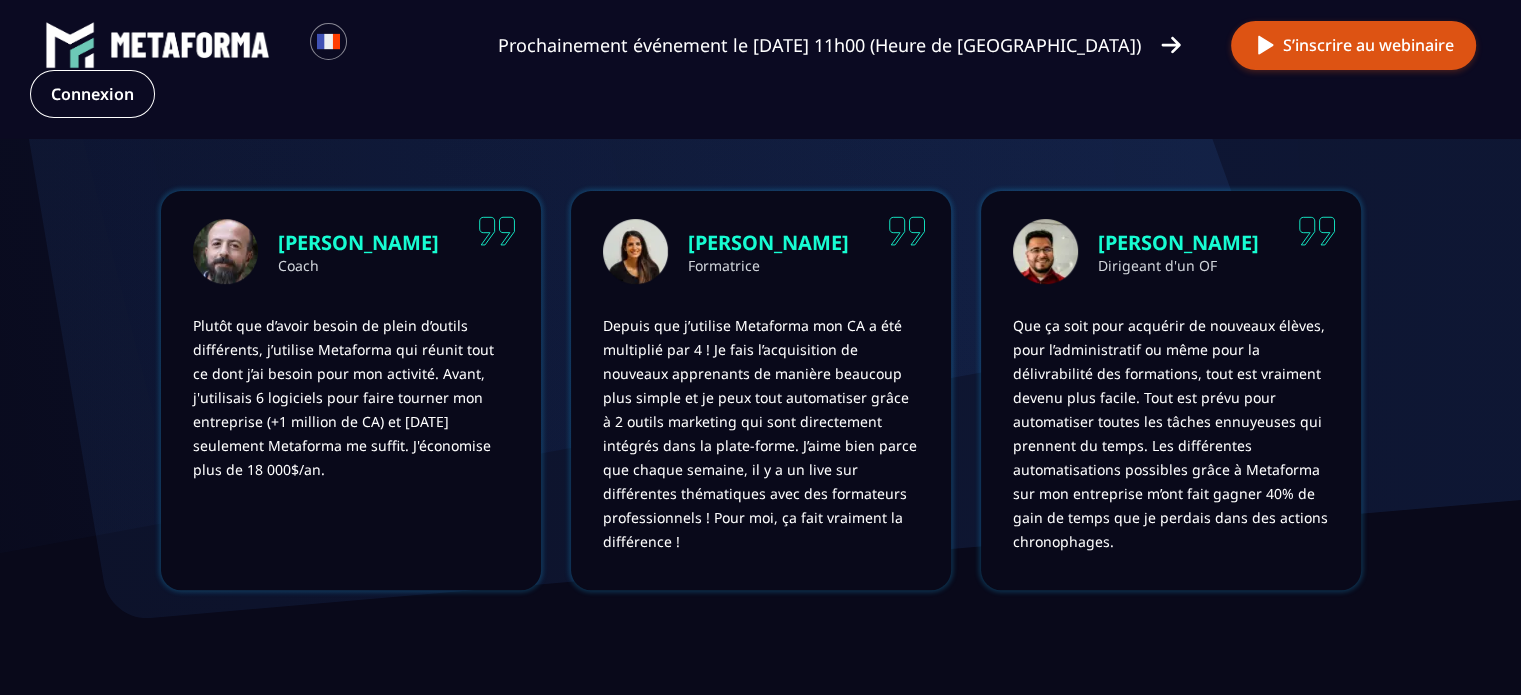 scroll, scrollTop: 0, scrollLeft: 0, axis: both 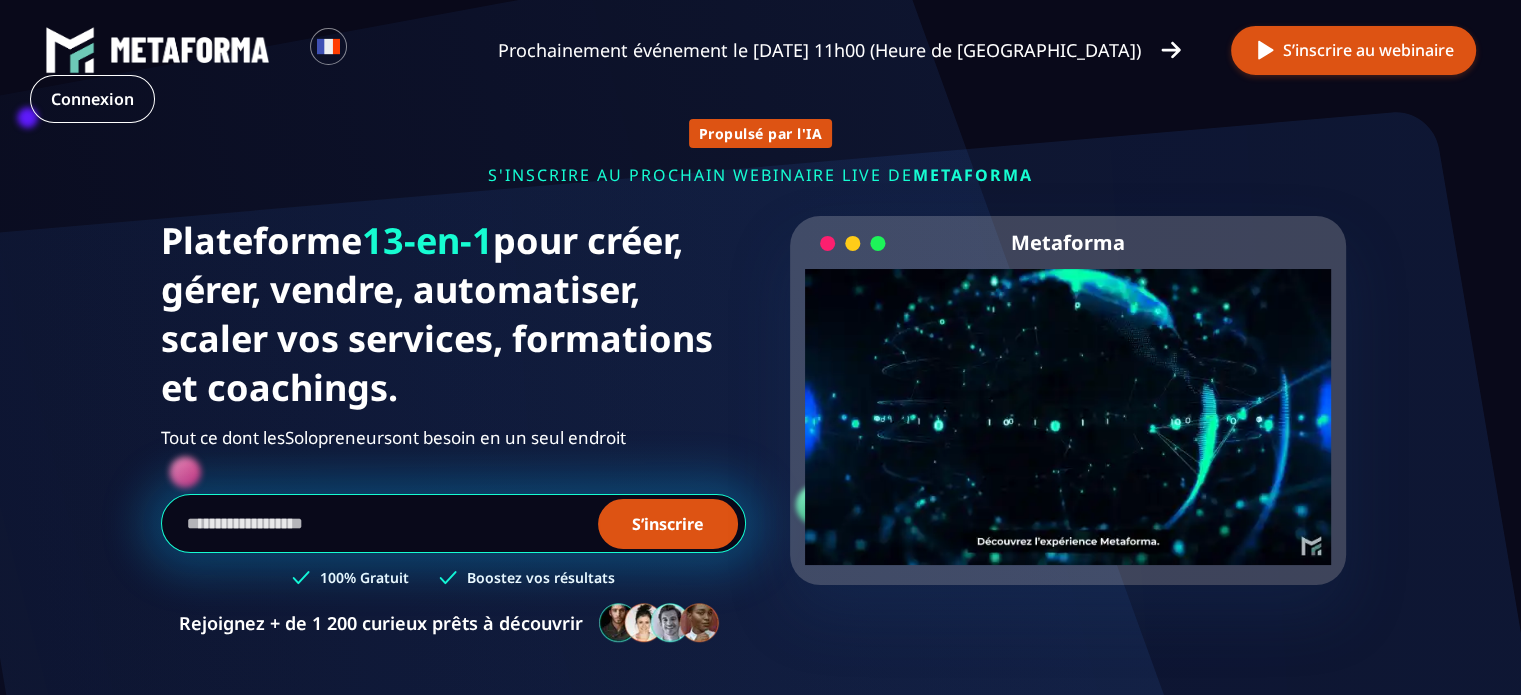 click on "s'inscrire au prochain webinaire live de  METAFORMA" at bounding box center [761, 175] 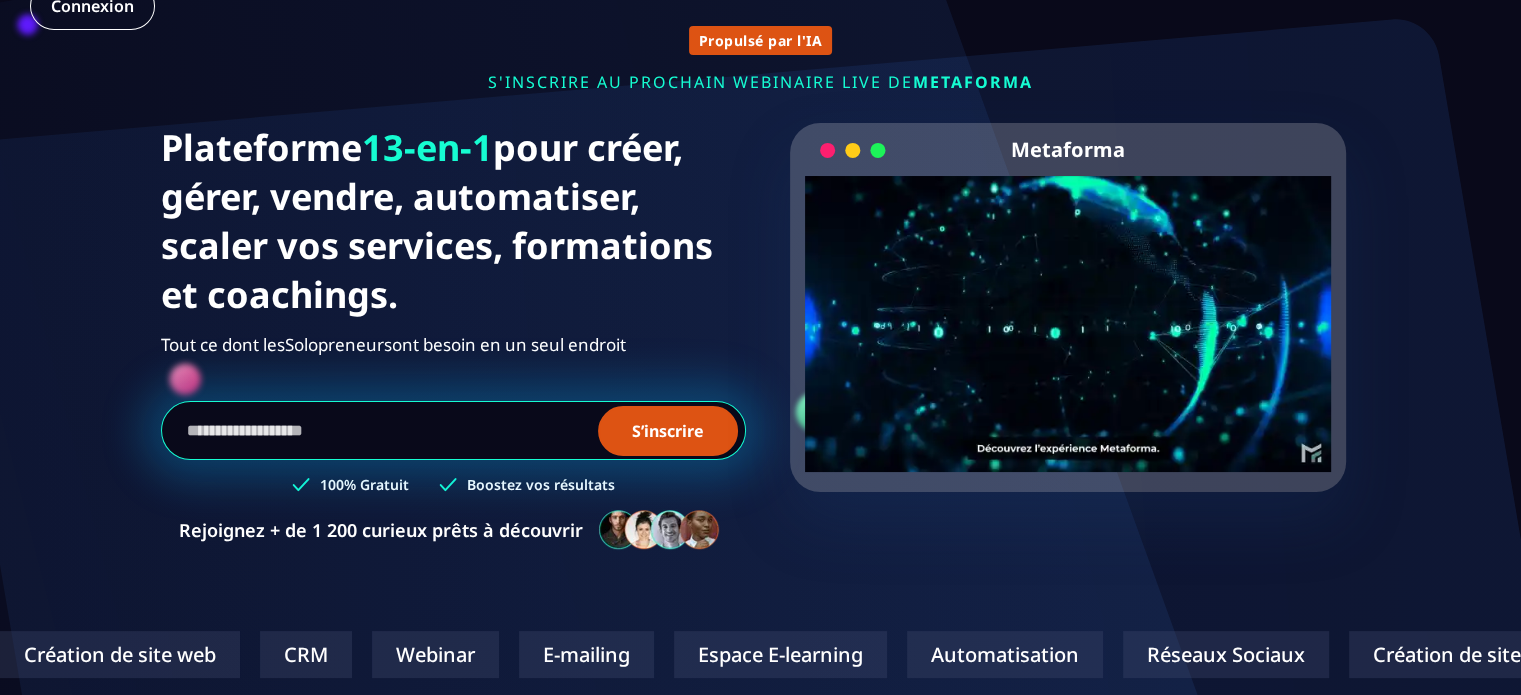 scroll, scrollTop: 0, scrollLeft: 0, axis: both 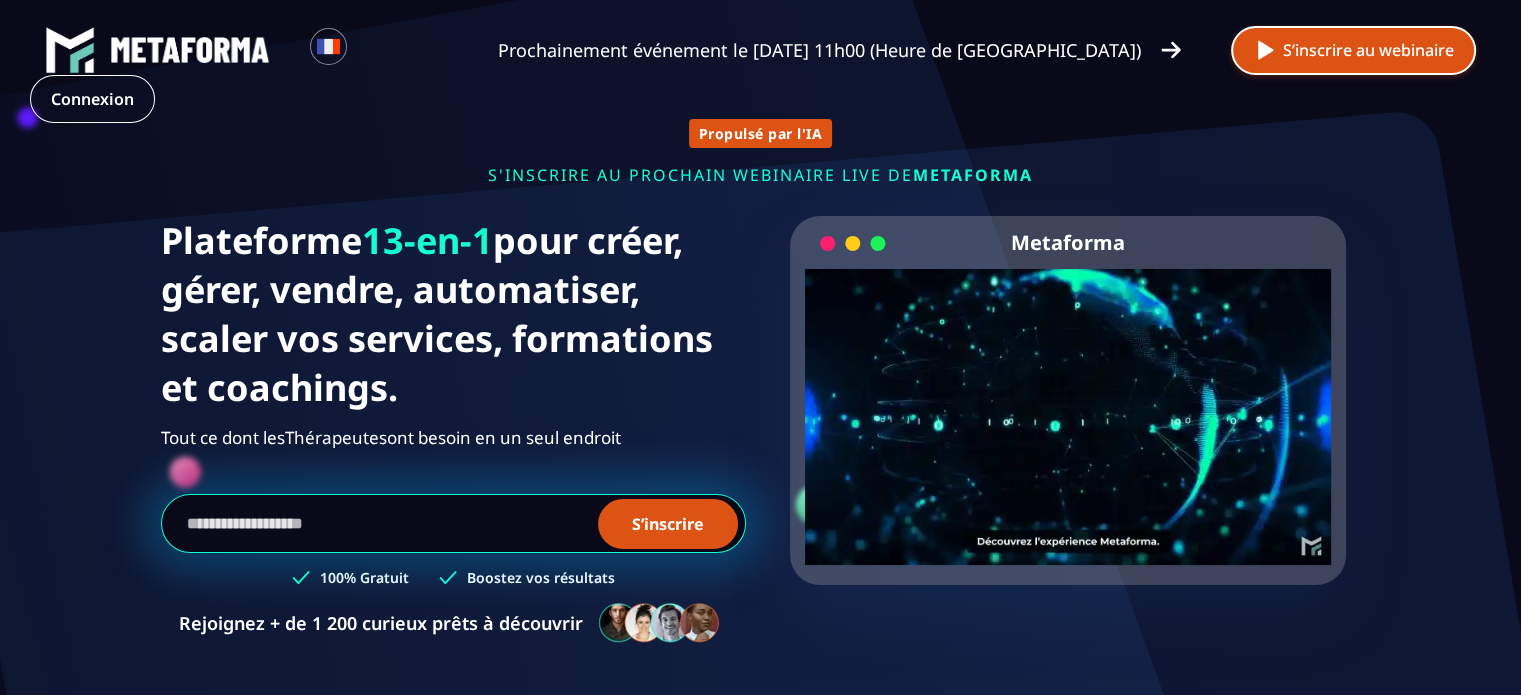 click at bounding box center (1265, 50) 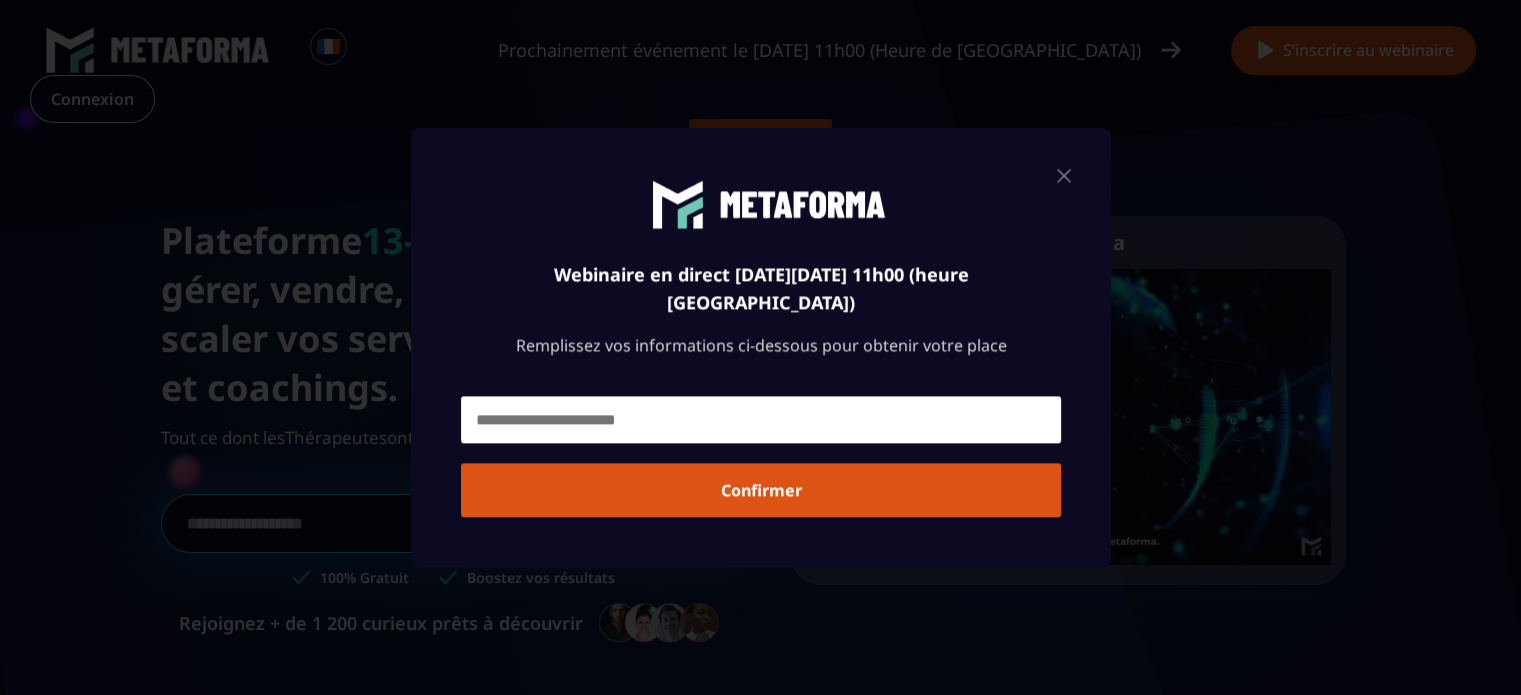 click at bounding box center (761, 419) 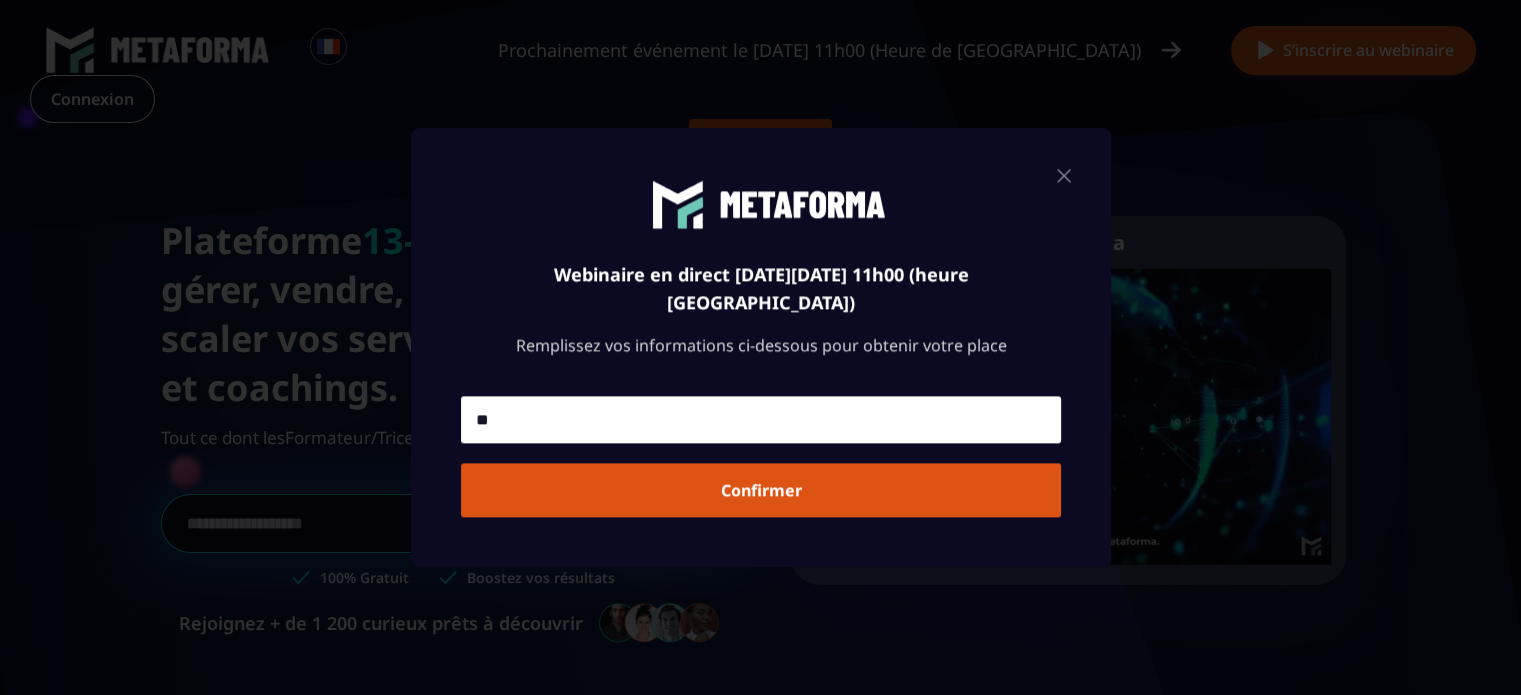type on "*" 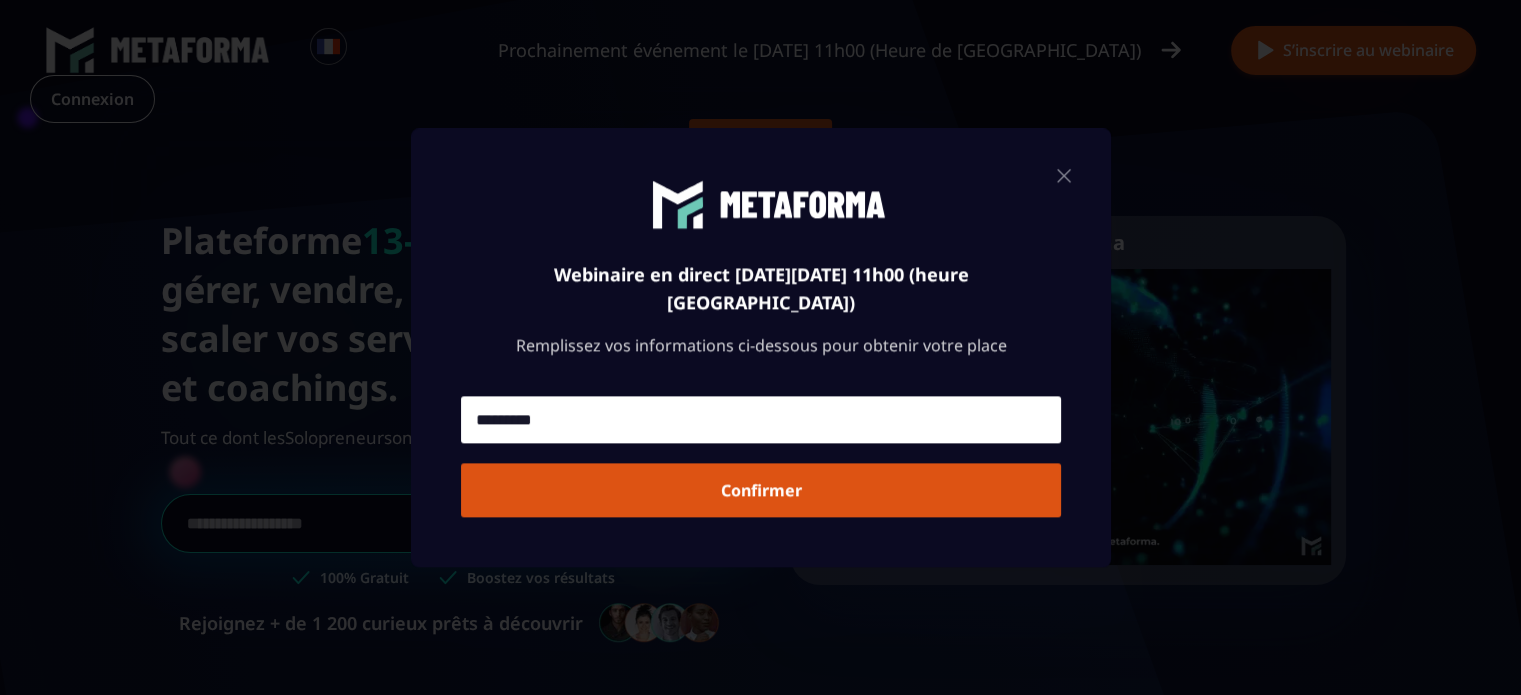 type on "**********" 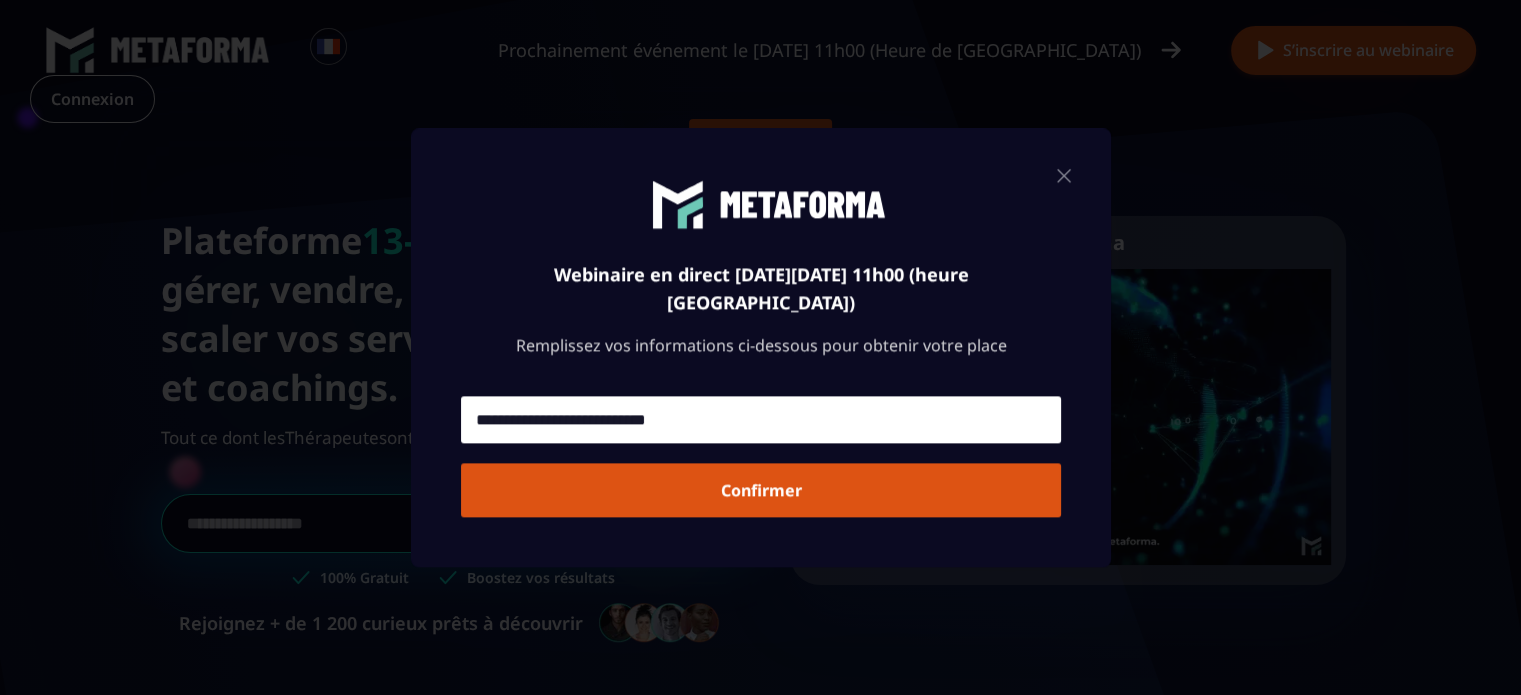 click on "Confirmer" at bounding box center [761, 490] 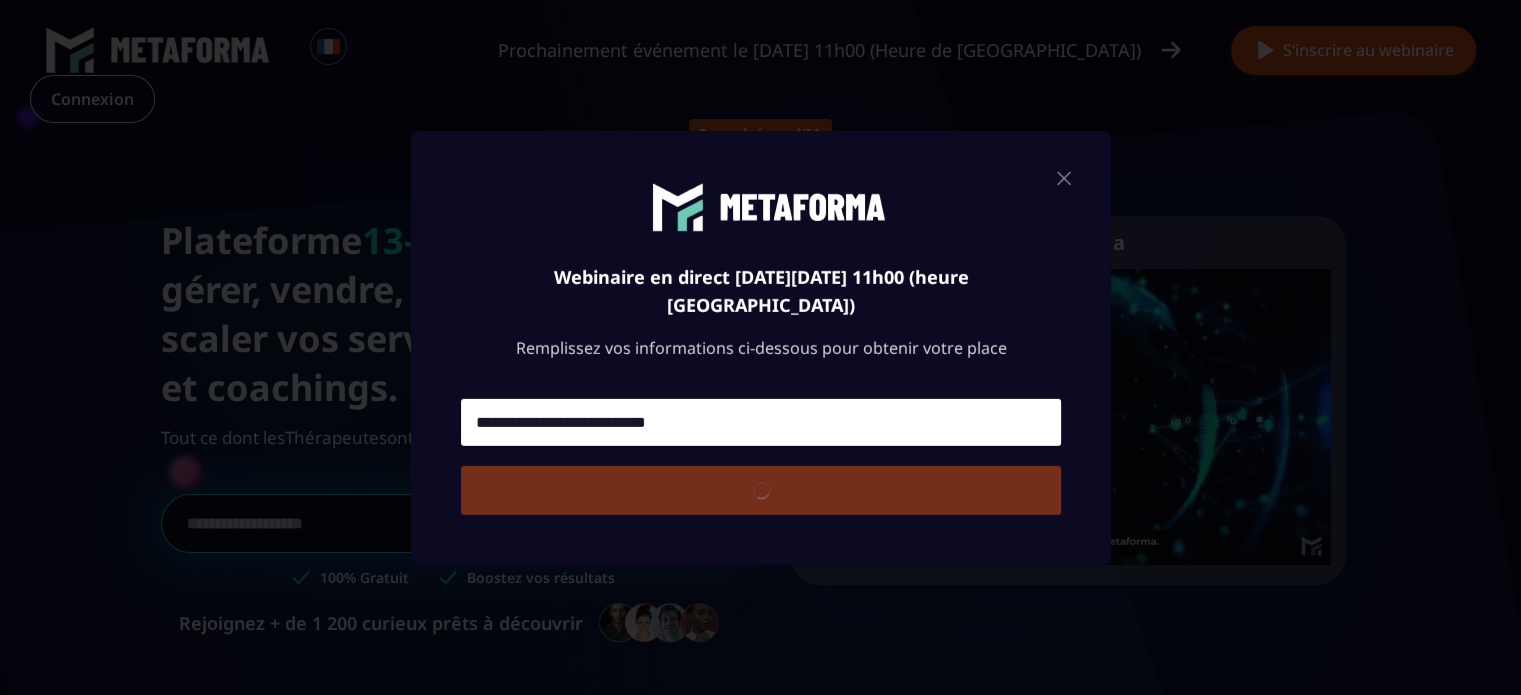 type 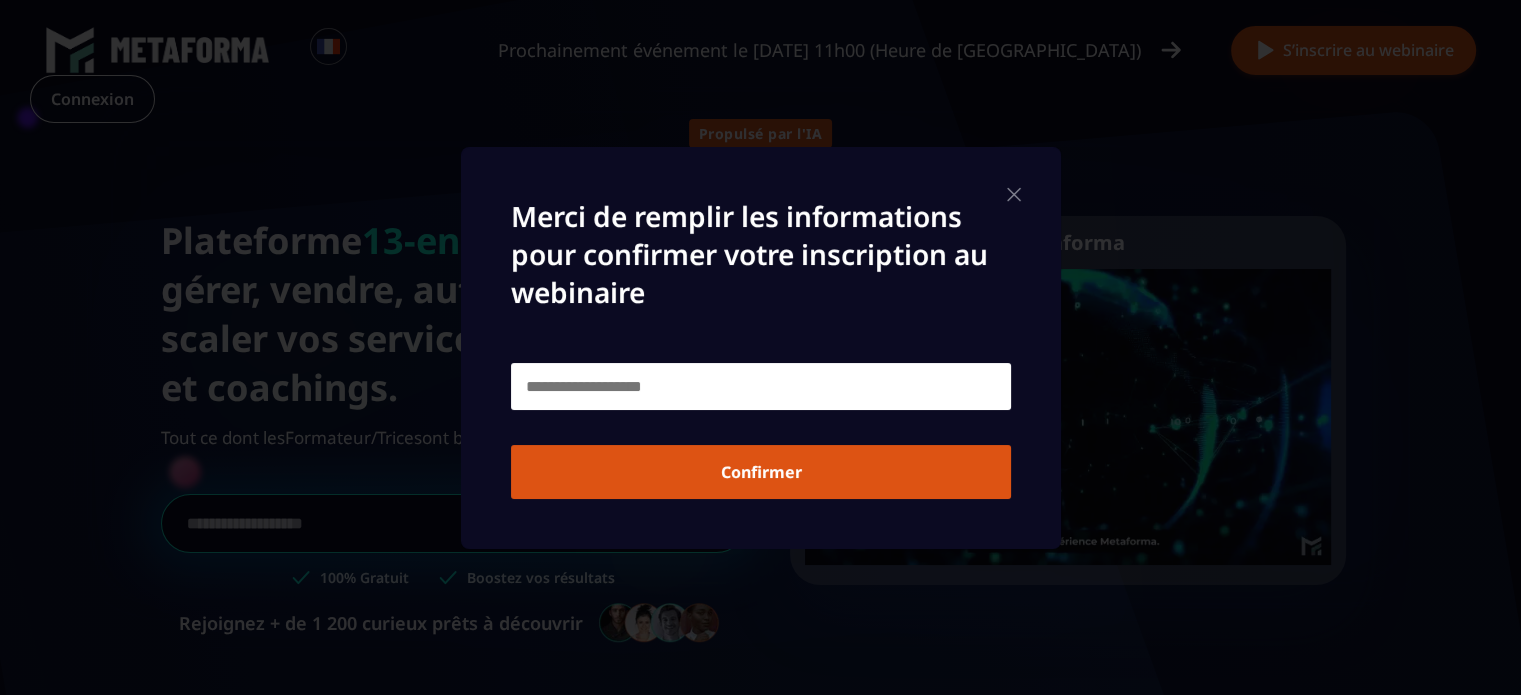 click at bounding box center [761, 386] 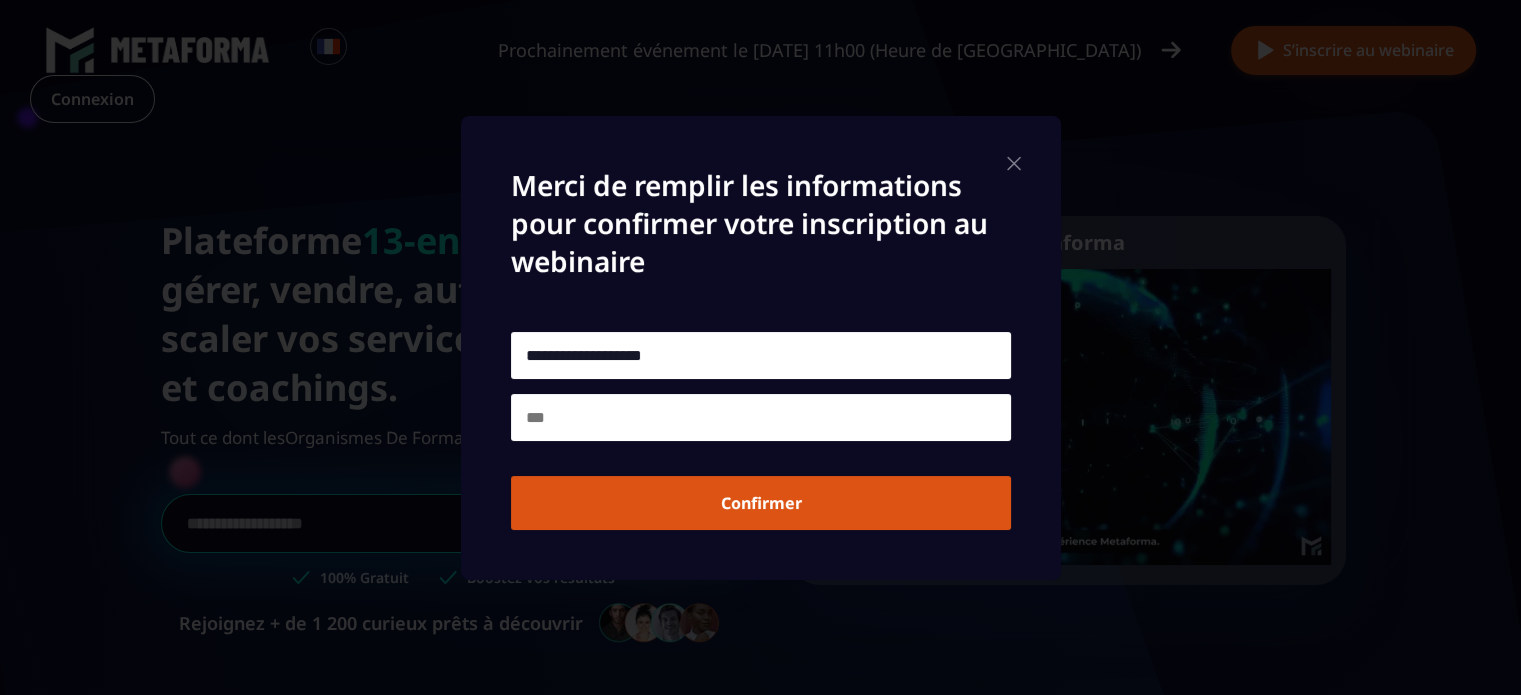 type on "**********" 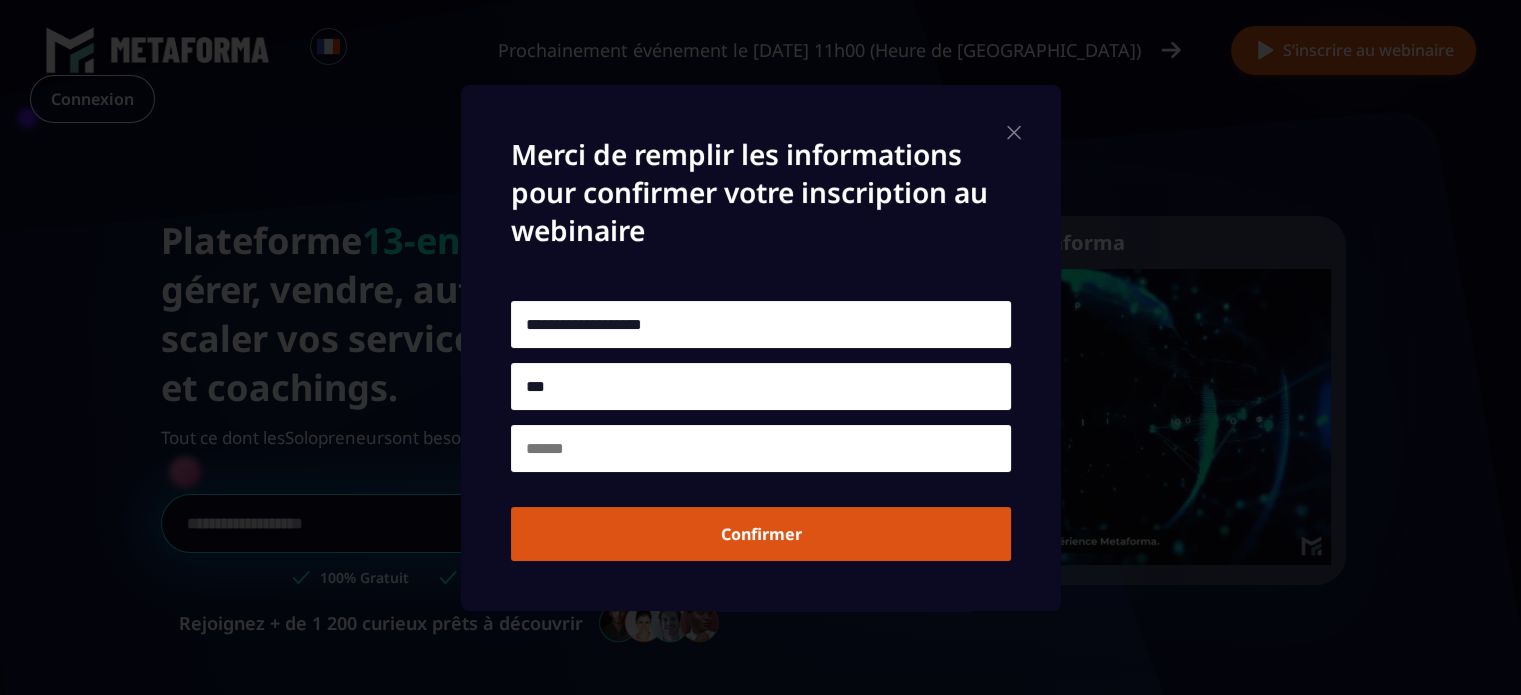 type on "***" 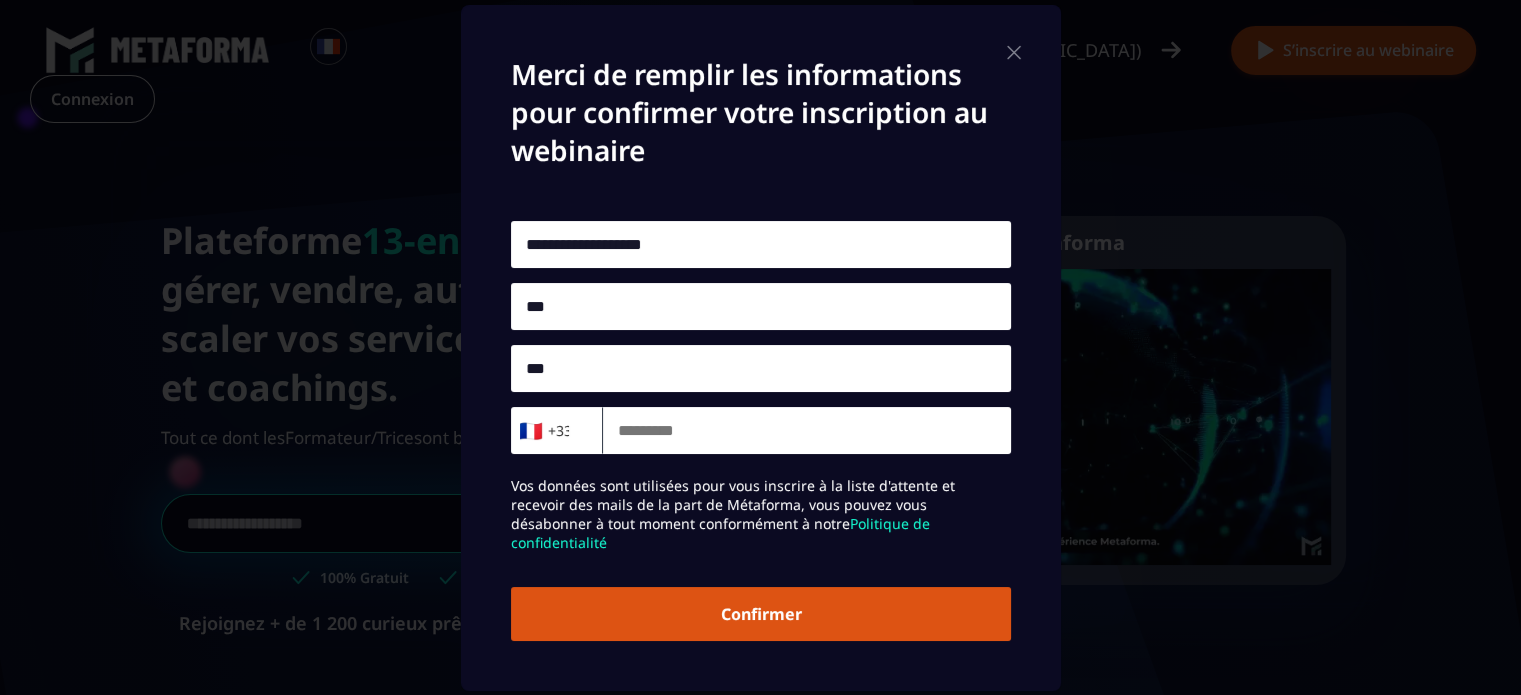 type on "***" 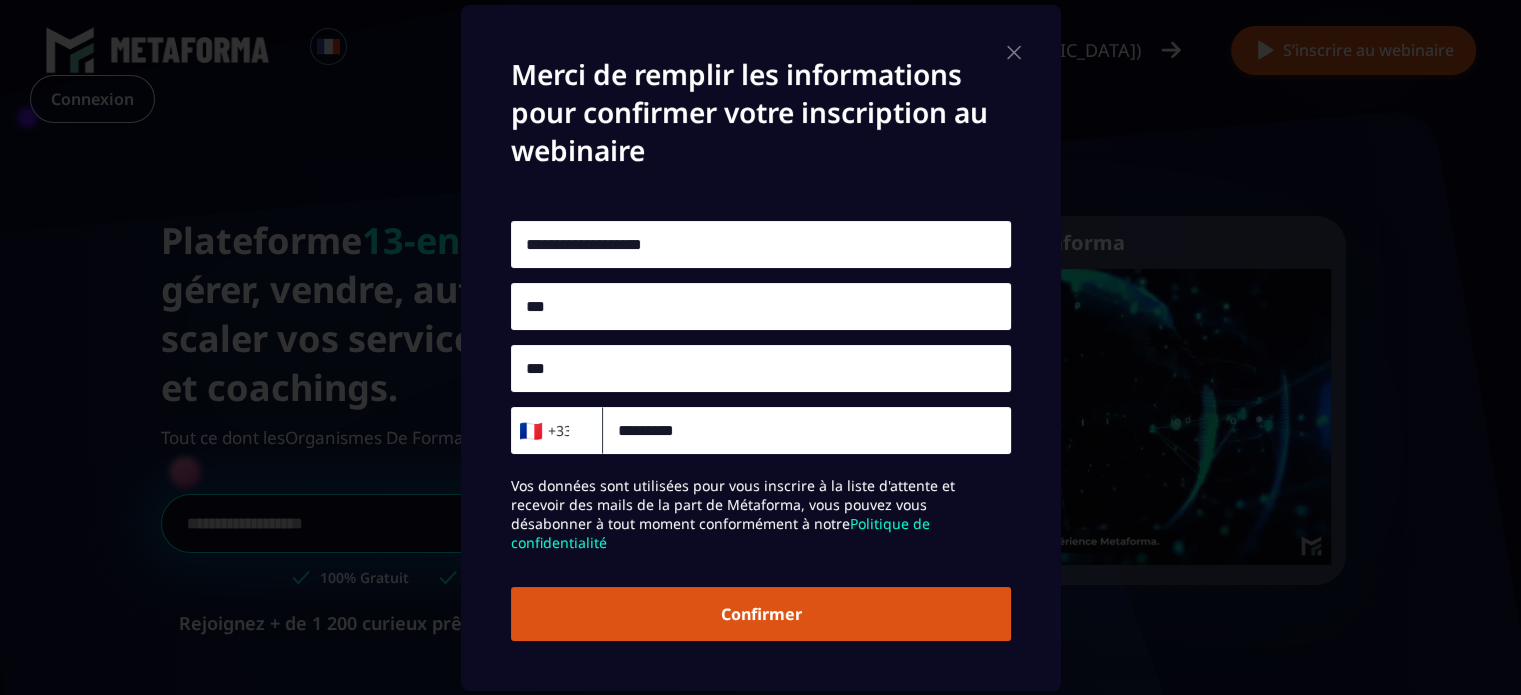 type on "*********" 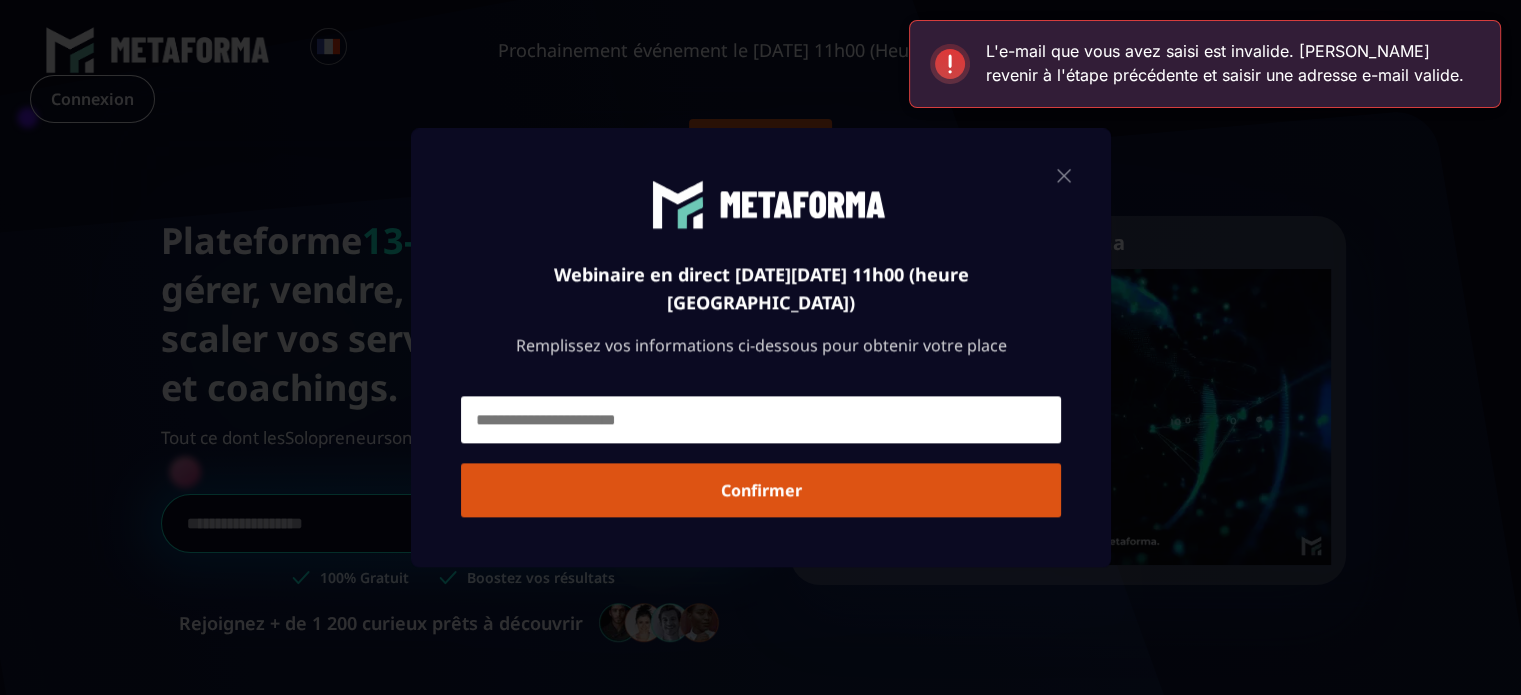 click at bounding box center [761, 419] 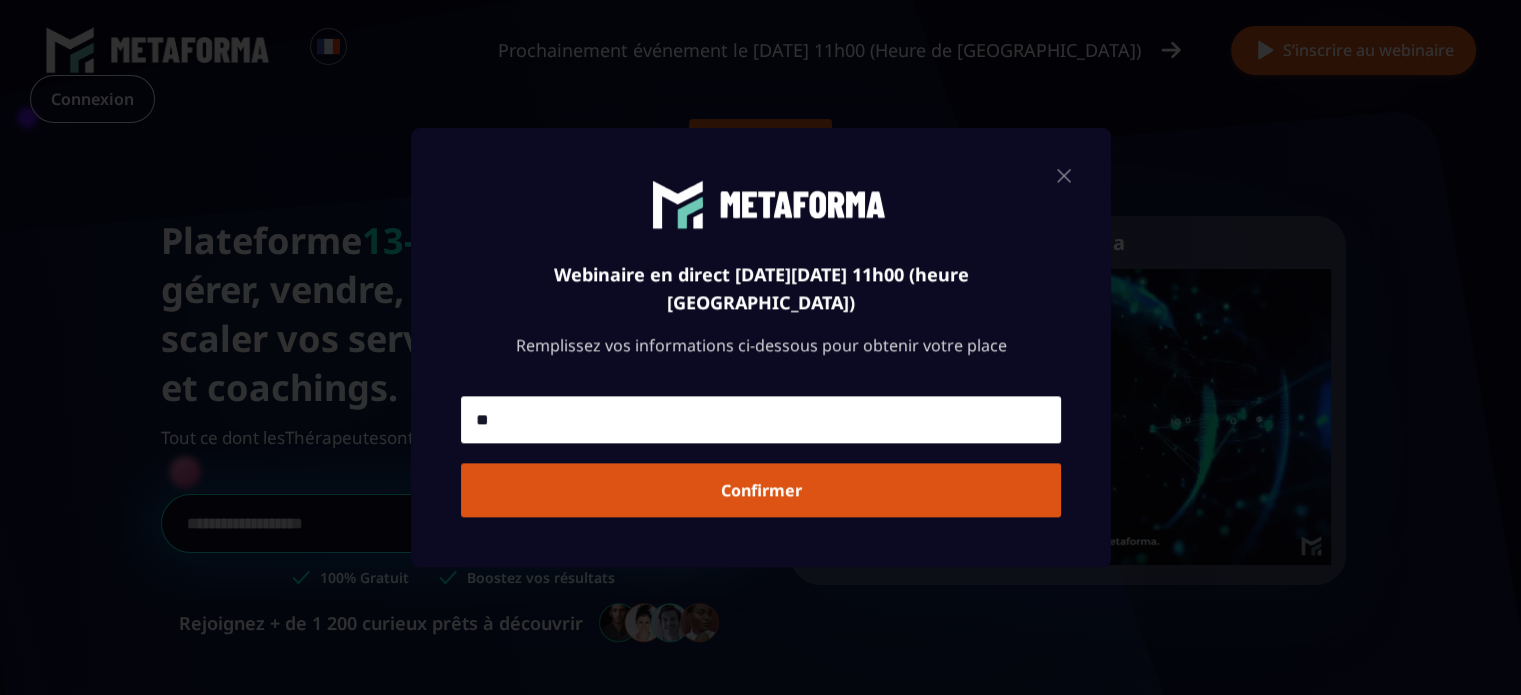 type on "*" 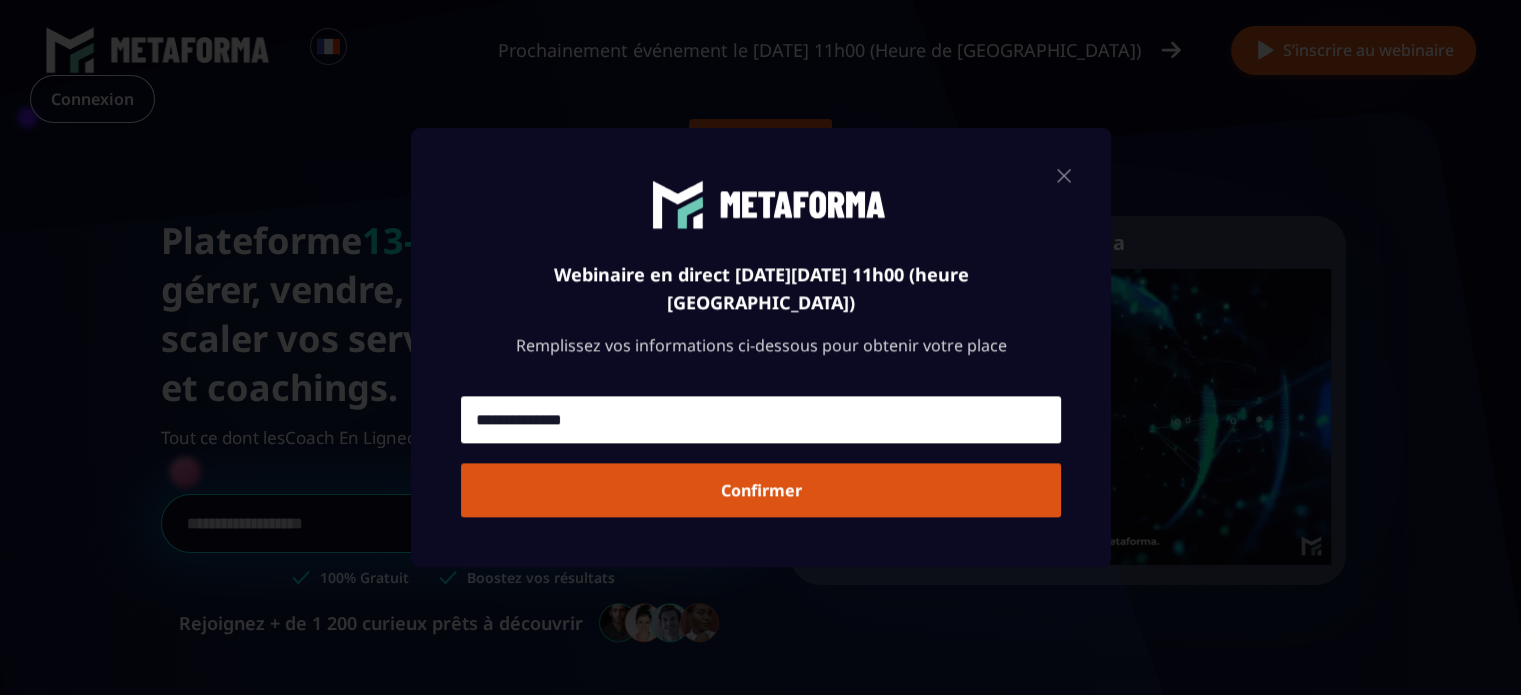 type on "**********" 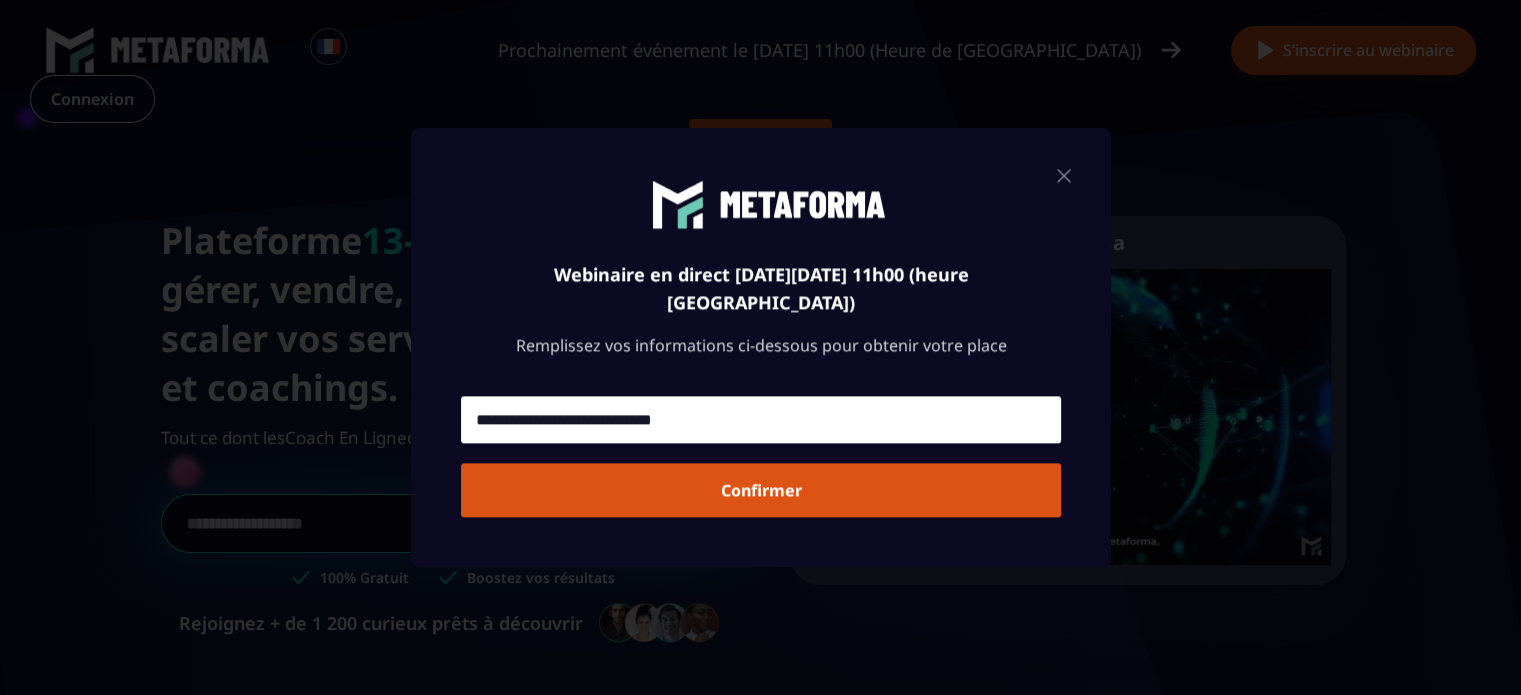 click on "Confirmer" at bounding box center [761, 490] 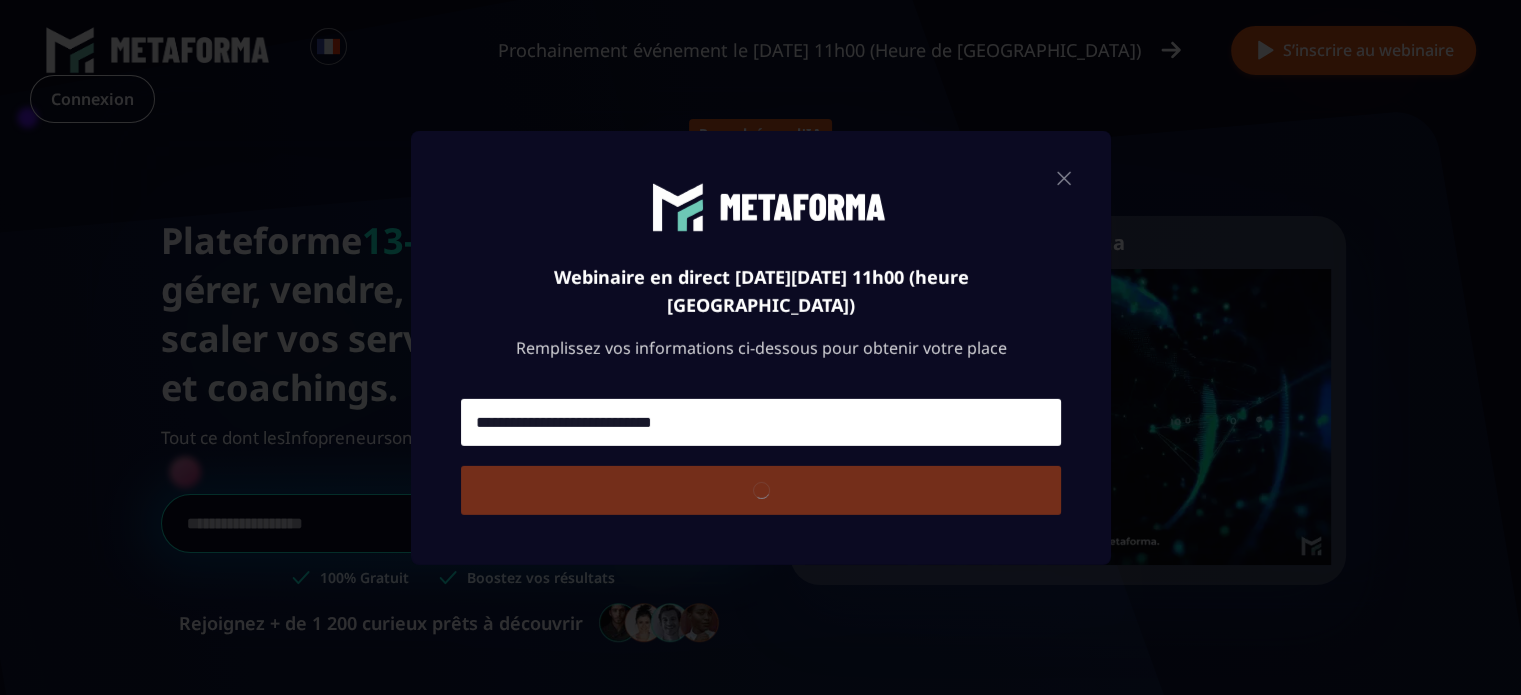type 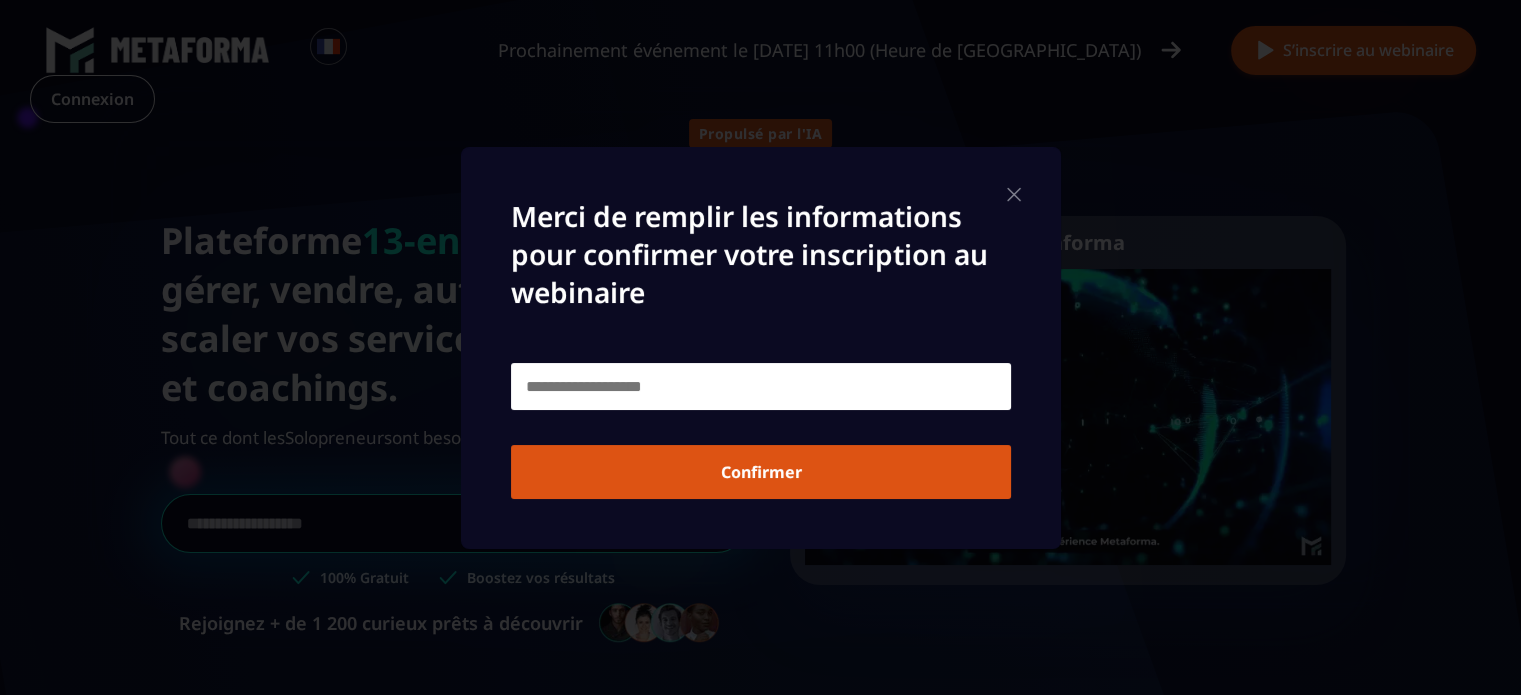 click at bounding box center (761, 386) 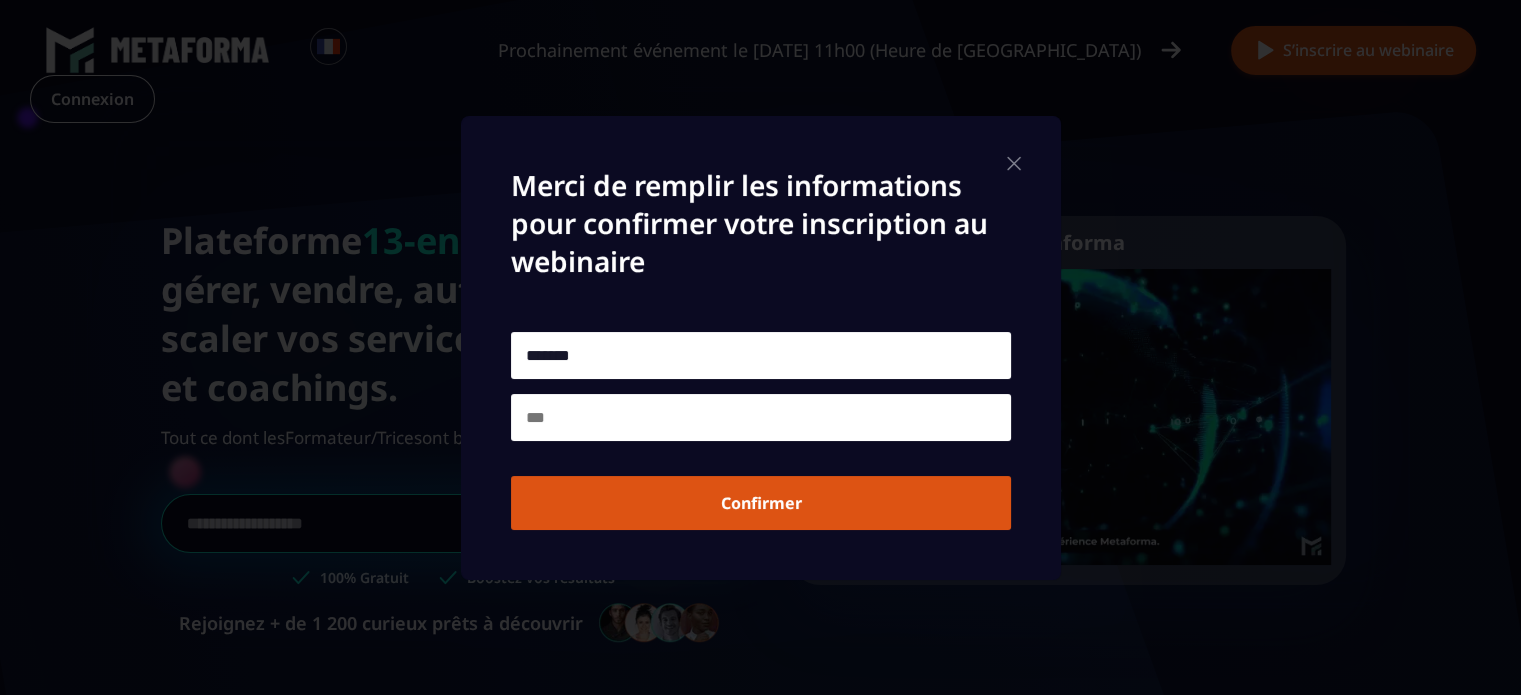 click on "*******" at bounding box center [761, 355] 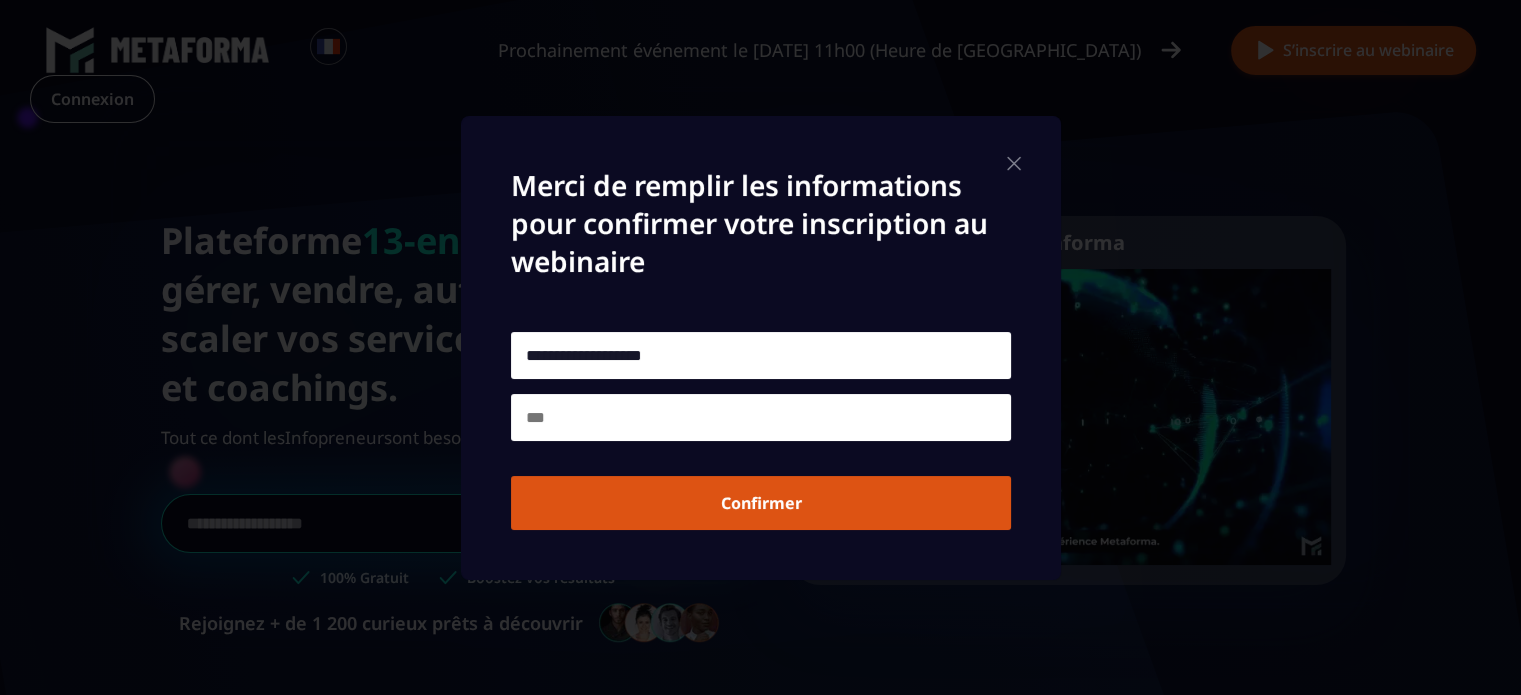 type on "**********" 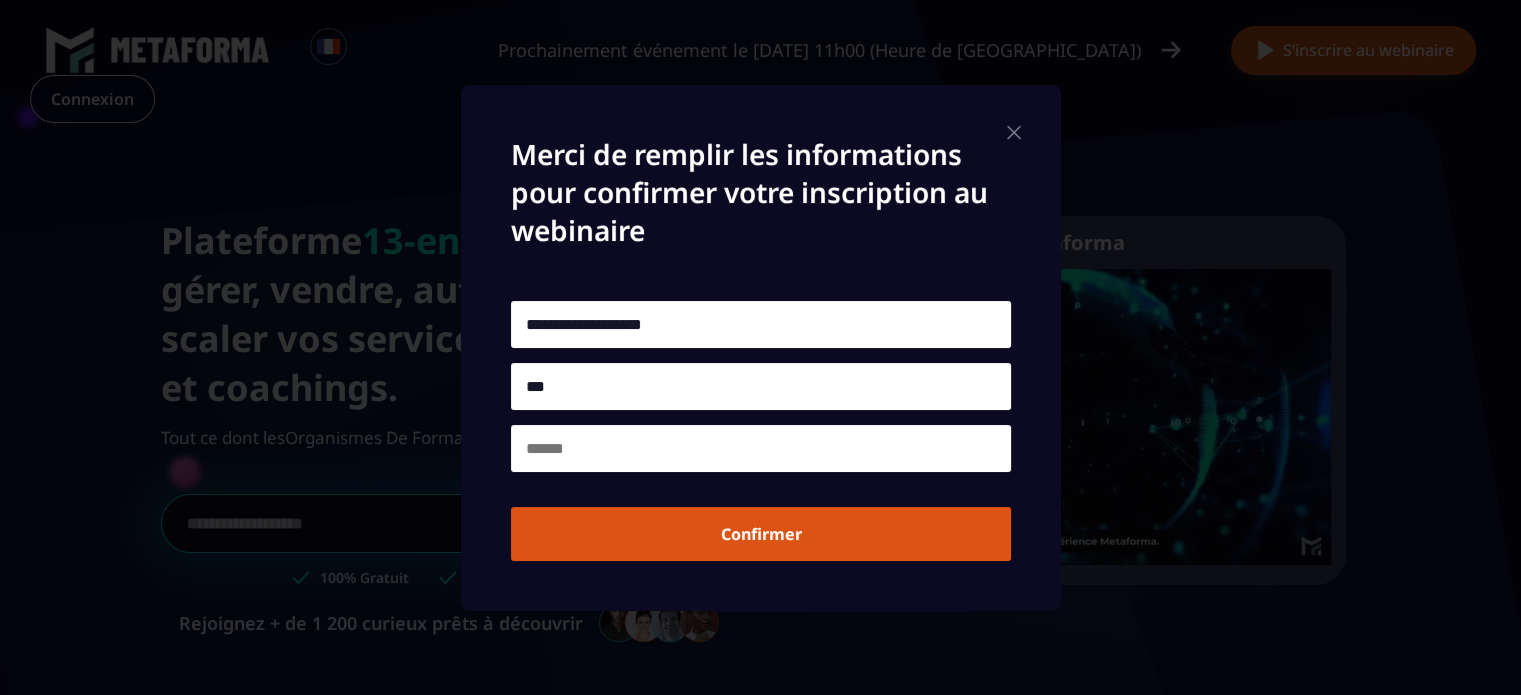 type on "***" 